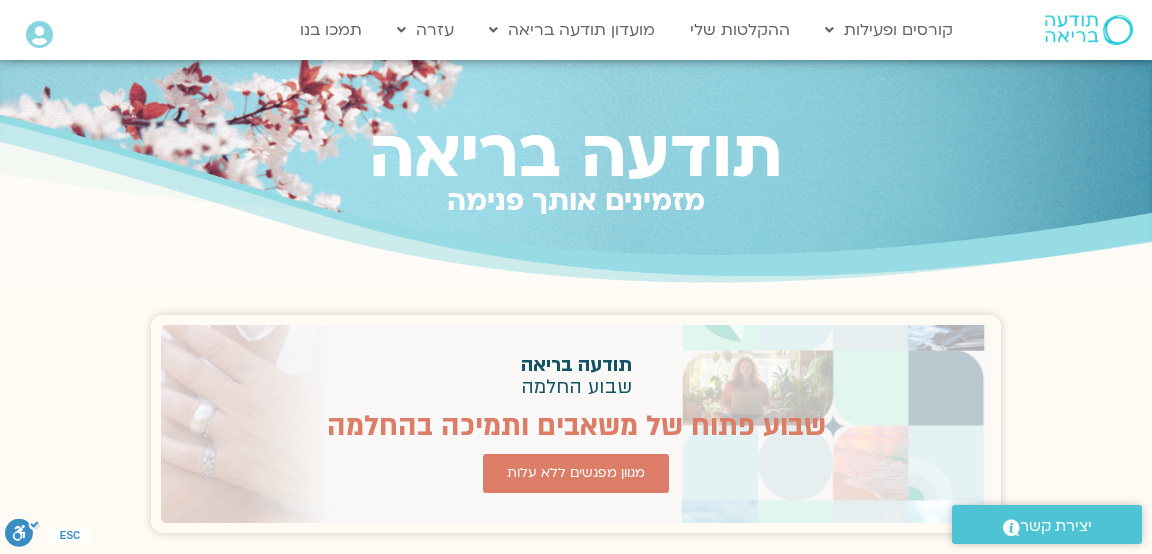 scroll, scrollTop: 0, scrollLeft: 0, axis: both 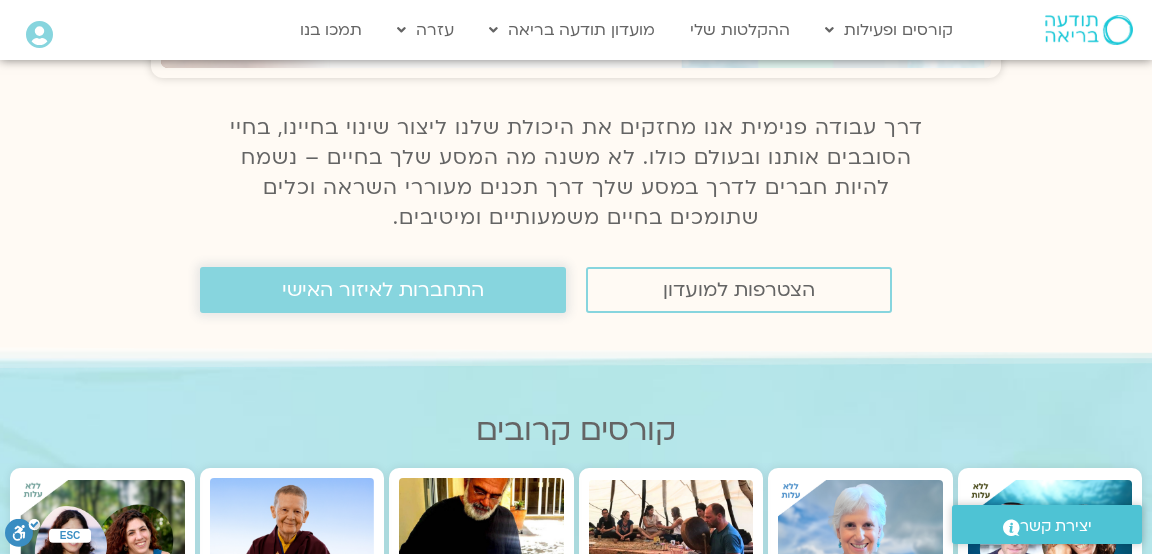 click on "התחברות לאיזור האישי" at bounding box center [383, 290] 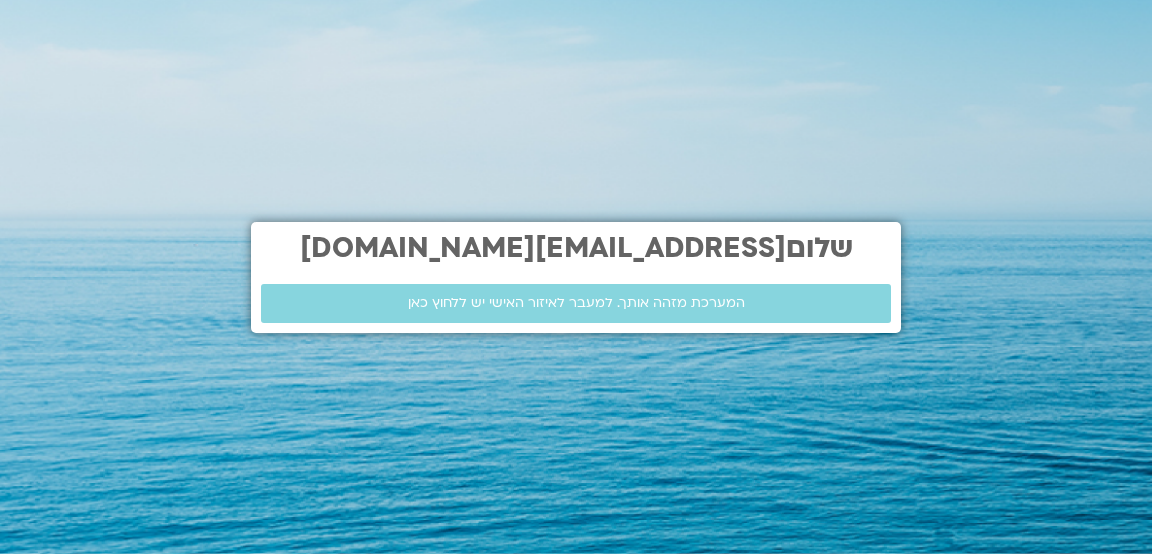 scroll, scrollTop: 0, scrollLeft: 0, axis: both 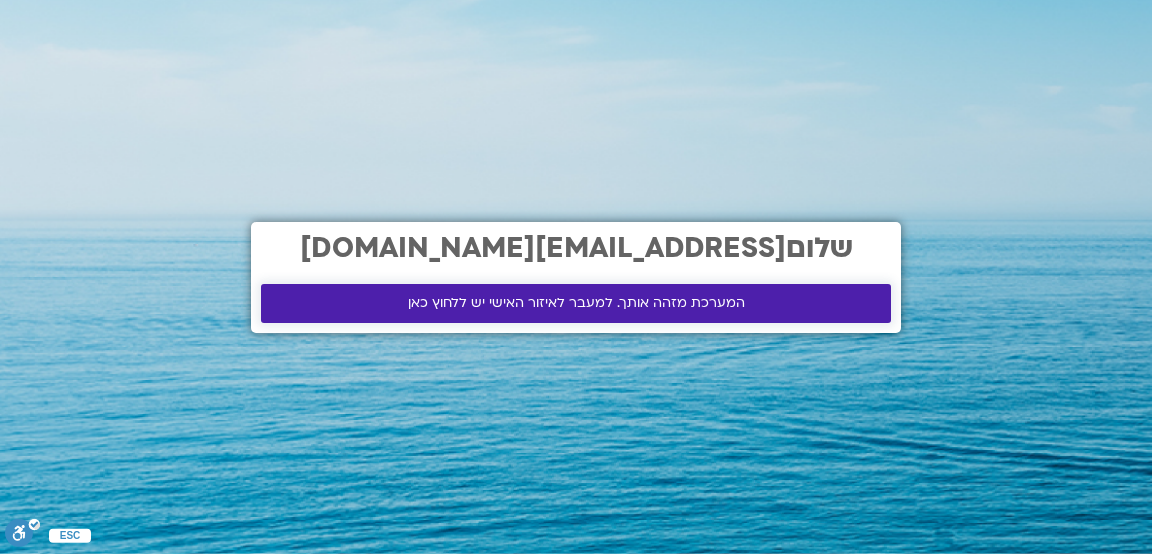 click on "המערכת מזהה אותך. למעבר לאיזור האישי יש ללחוץ כאן" at bounding box center [576, 303] 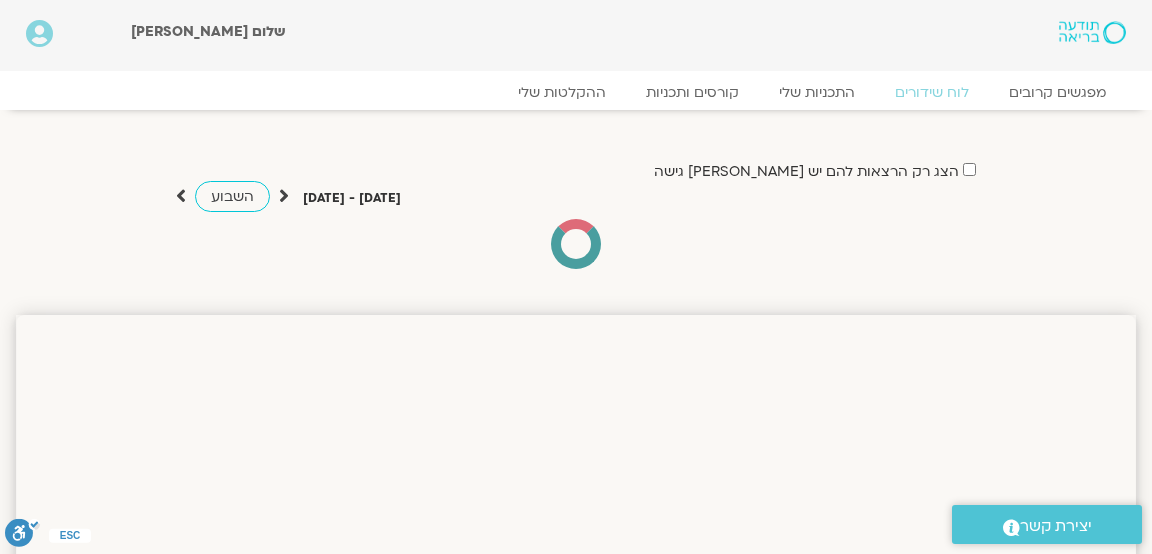 scroll, scrollTop: 0, scrollLeft: 0, axis: both 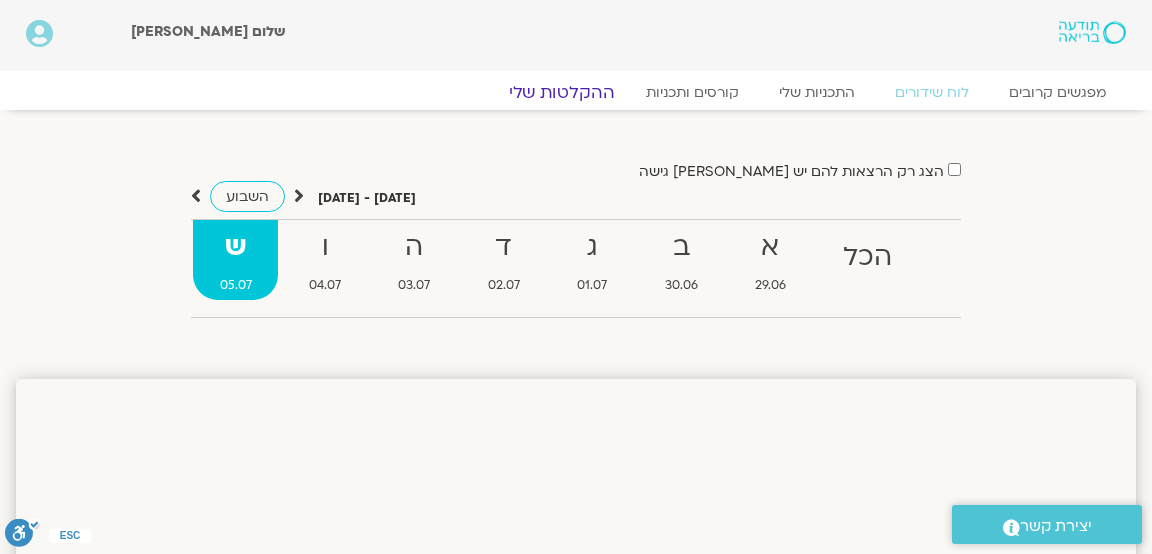 click on "ההקלטות שלי" 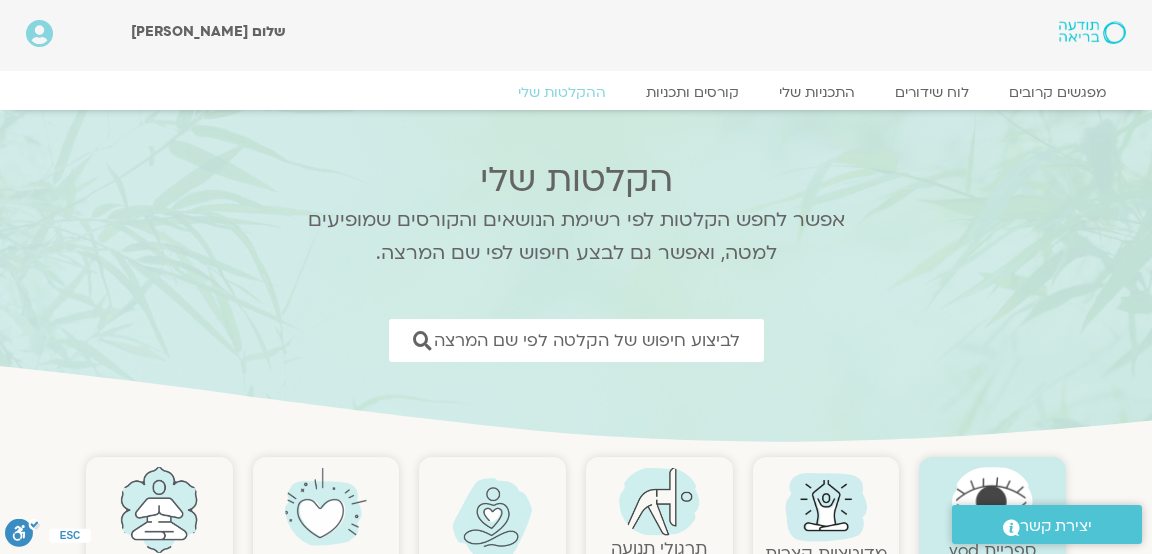 scroll, scrollTop: 0, scrollLeft: 0, axis: both 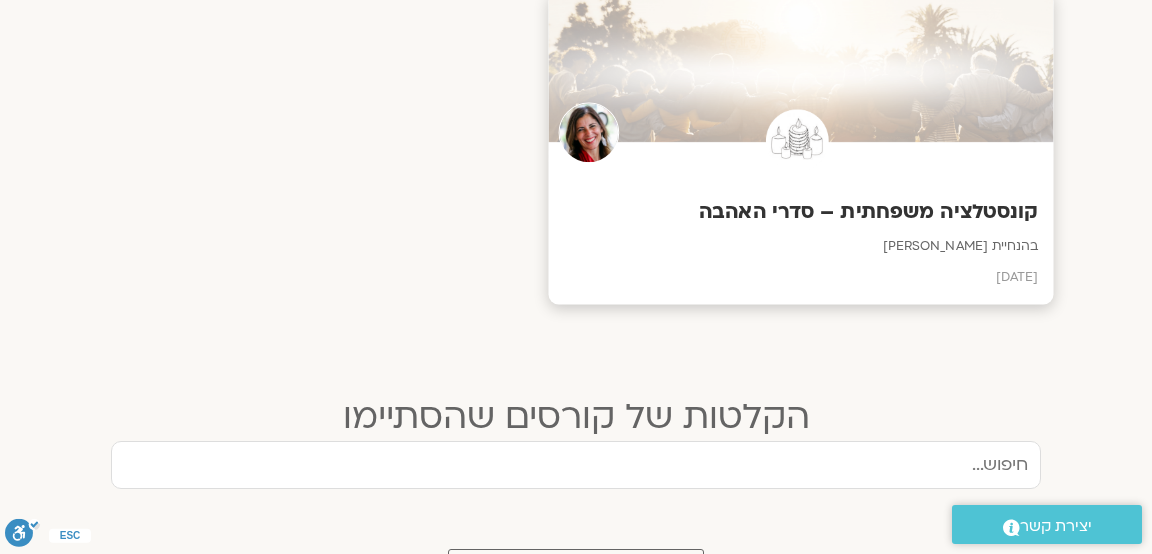 click on "קונסטלציה משפחתית – סדרי האהבה" at bounding box center (801, 212) 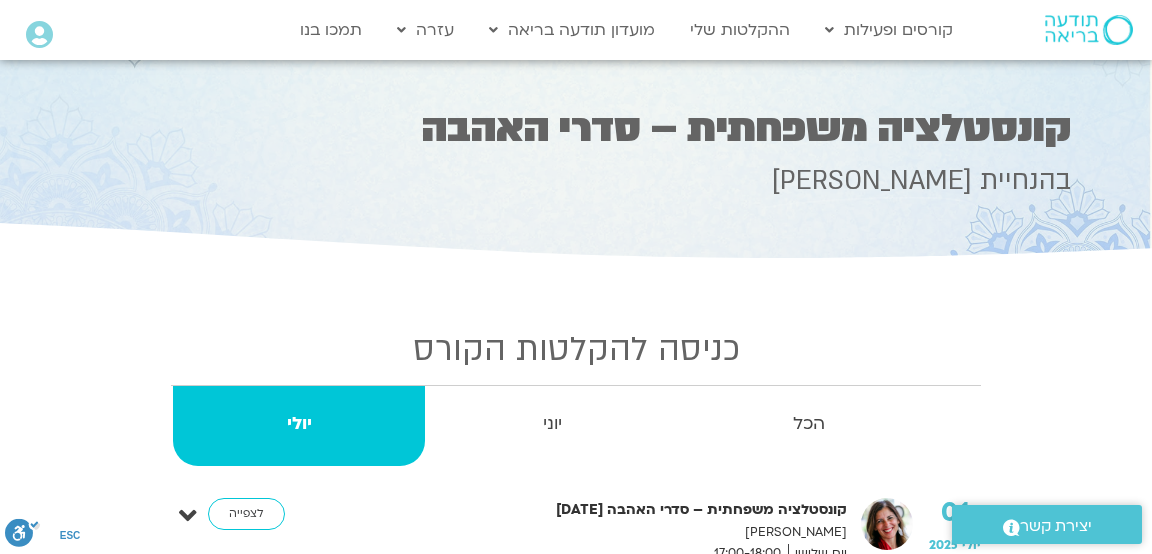 scroll, scrollTop: 0, scrollLeft: 0, axis: both 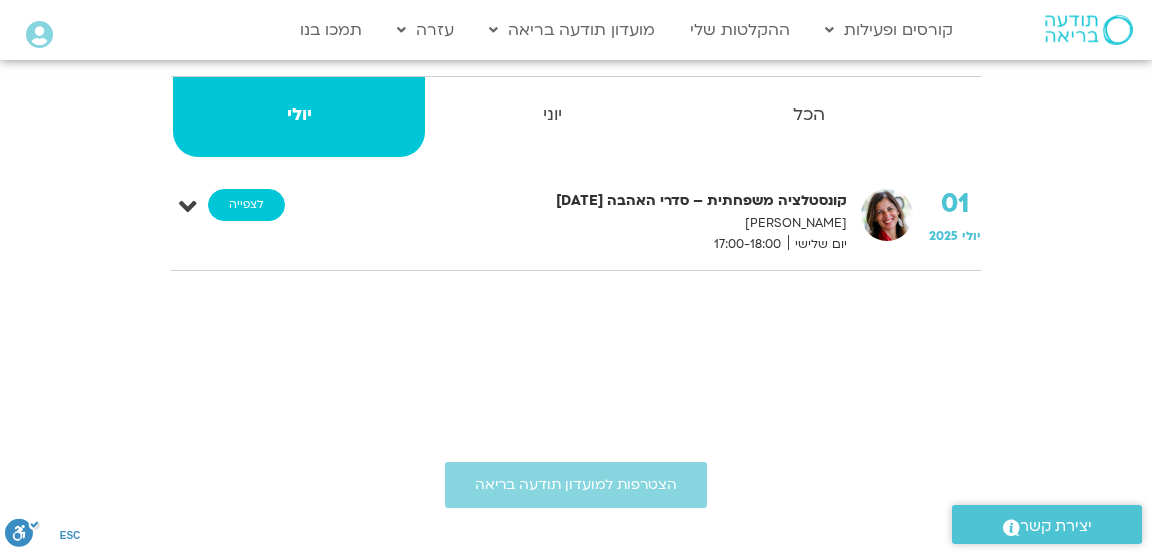 click on "לצפייה" at bounding box center (246, 205) 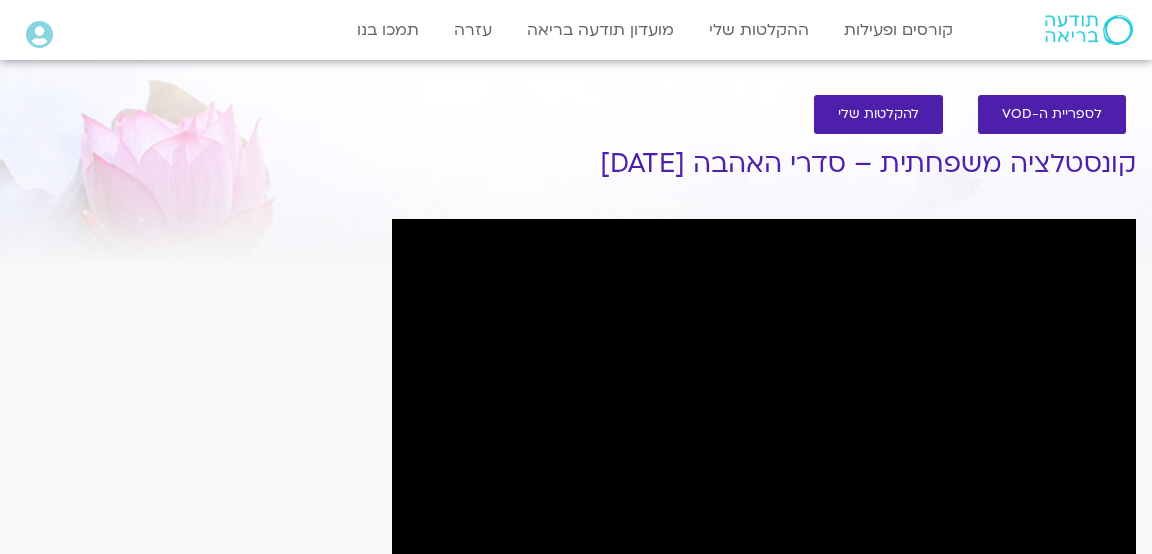 scroll, scrollTop: 0, scrollLeft: 0, axis: both 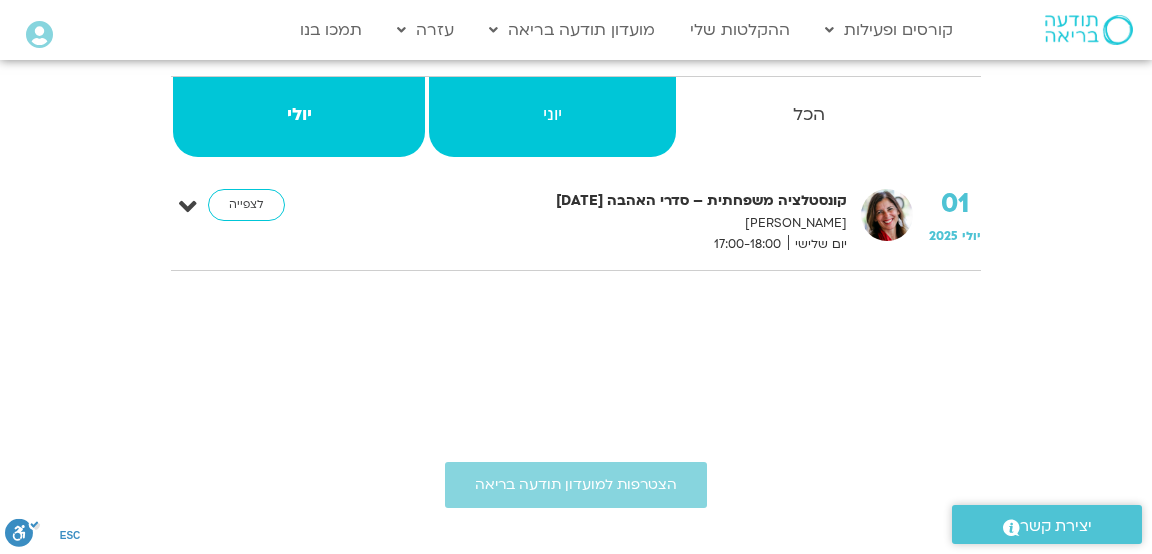 click on "יוני" at bounding box center (552, 115) 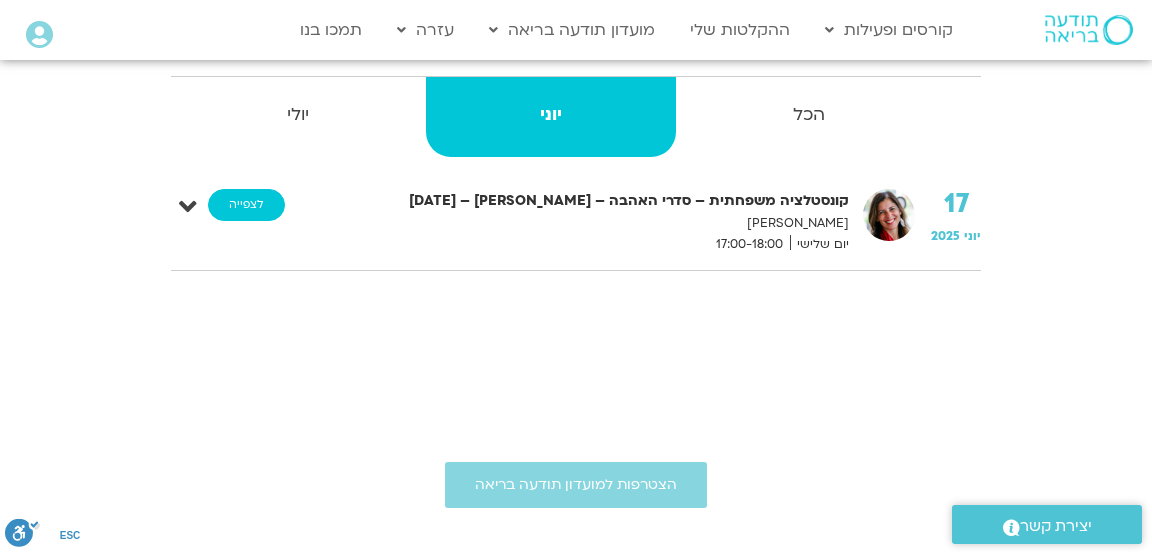 click on "לצפייה" at bounding box center (246, 205) 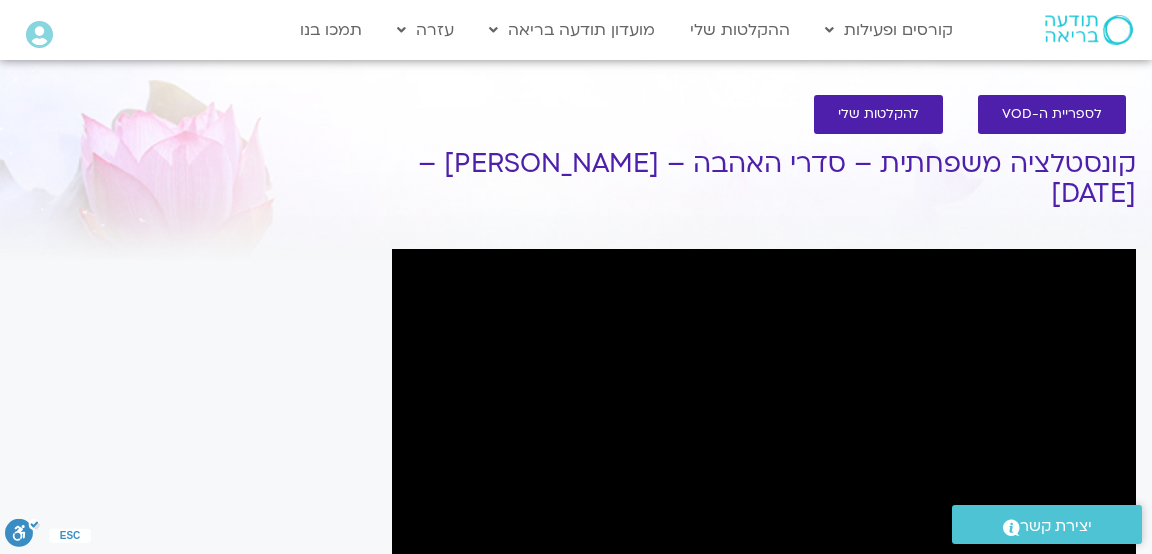 scroll, scrollTop: 0, scrollLeft: 0, axis: both 